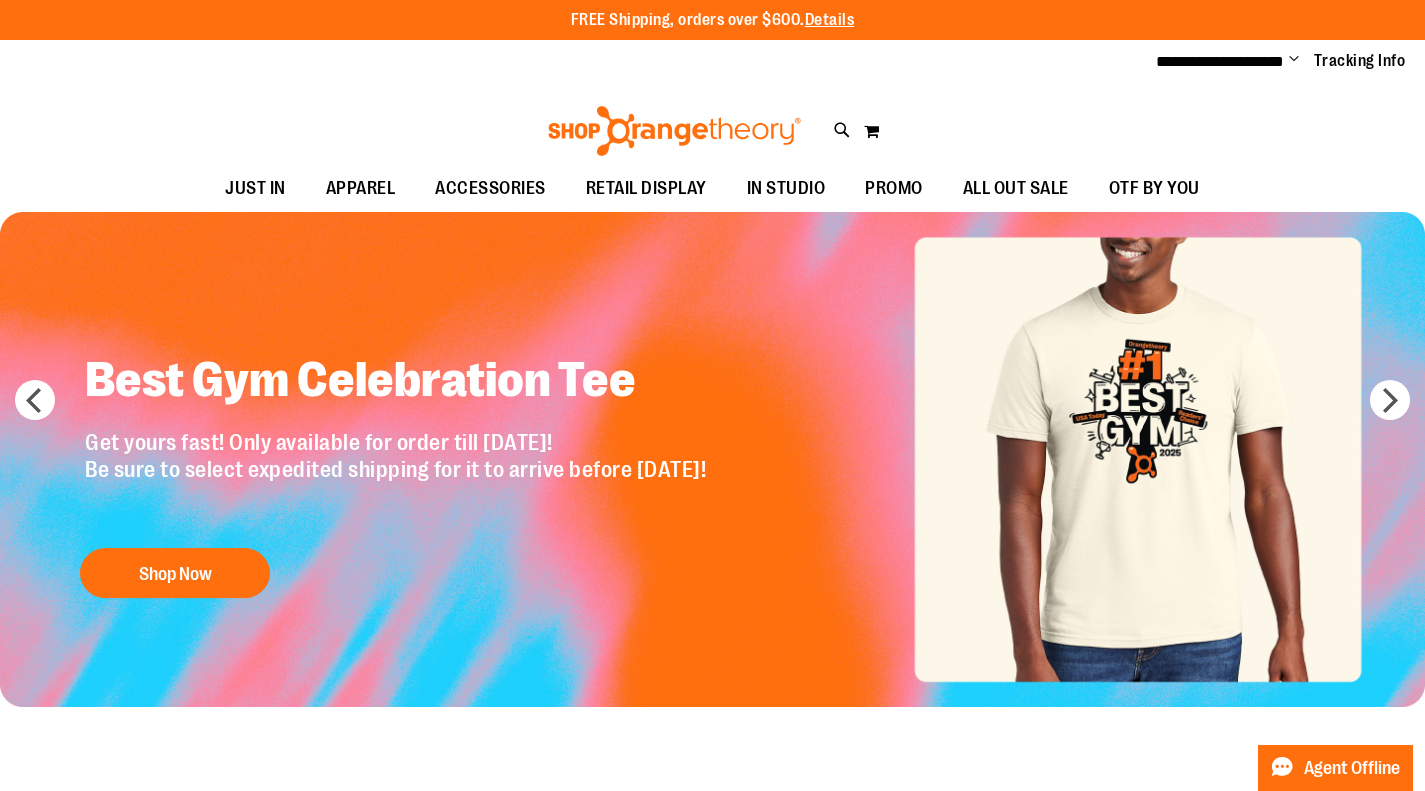 scroll, scrollTop: 0, scrollLeft: 0, axis: both 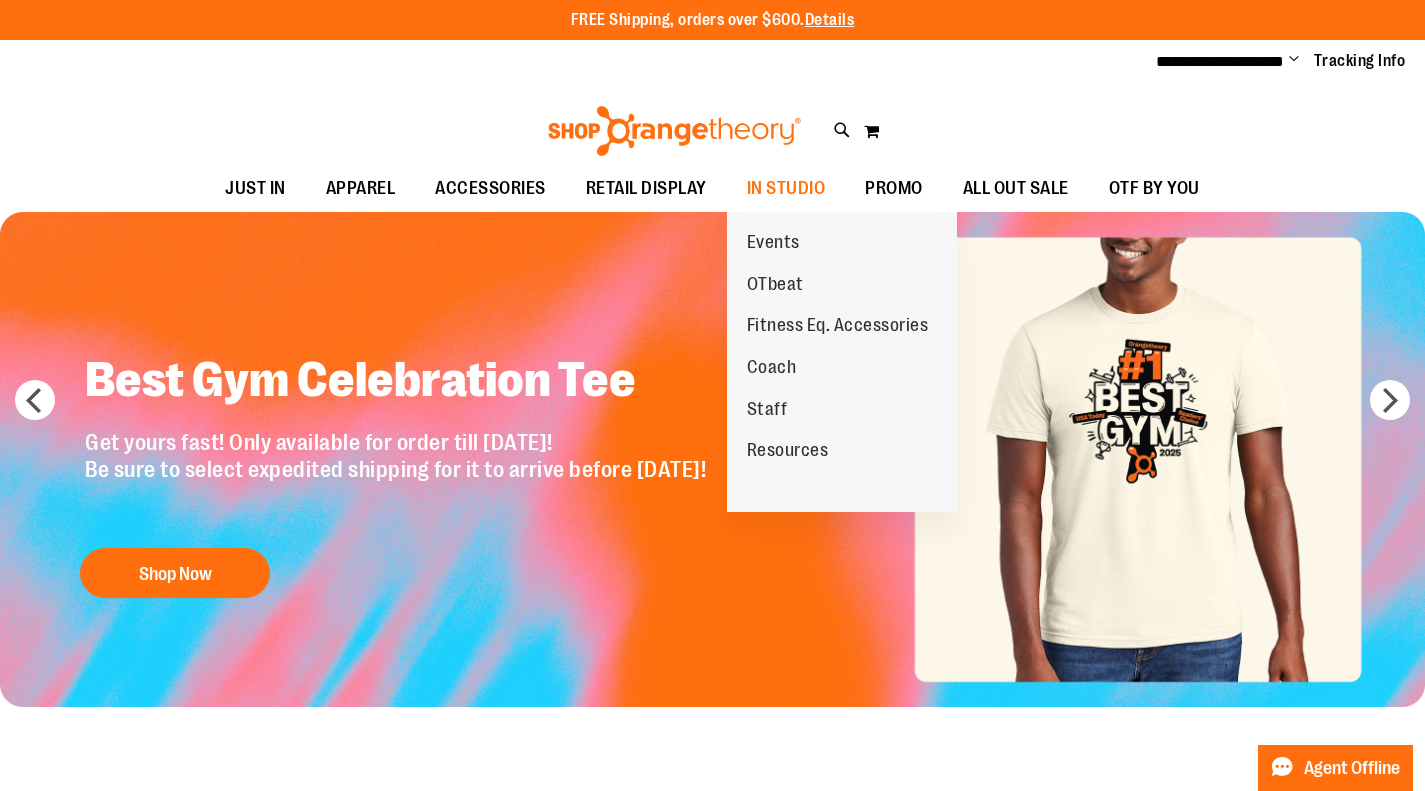 click on "OTbeat" at bounding box center (775, 286) 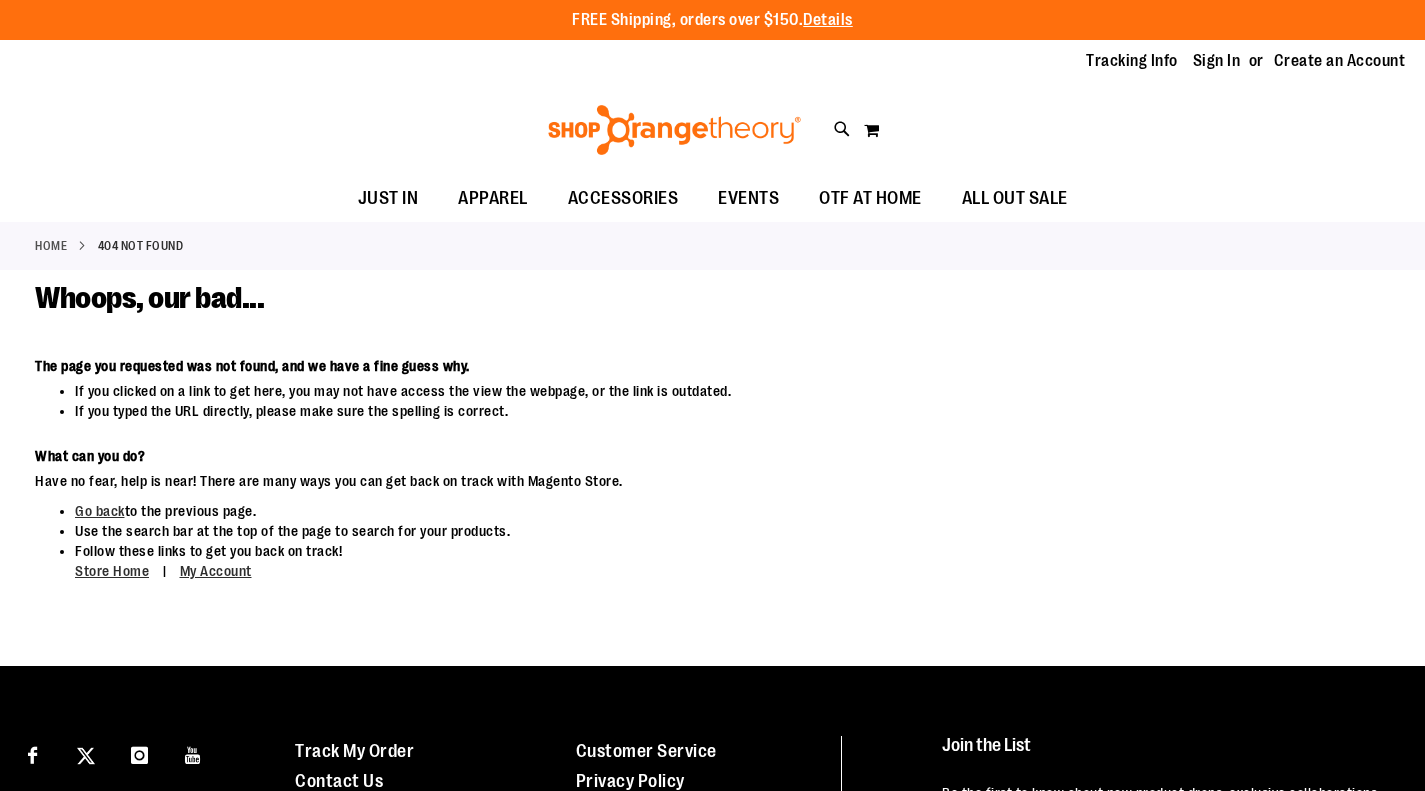 scroll, scrollTop: 0, scrollLeft: 0, axis: both 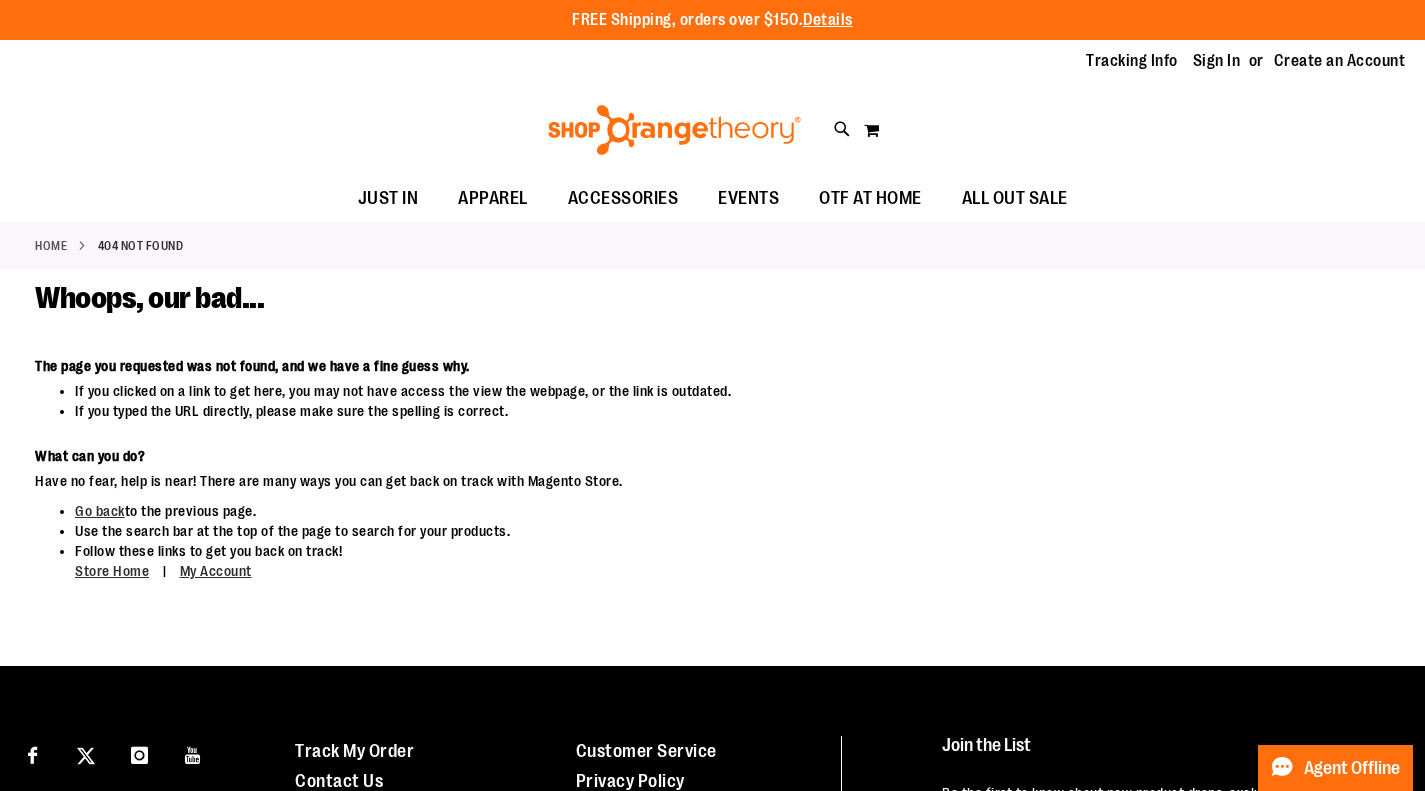click on "Sign In" at bounding box center (1217, 61) 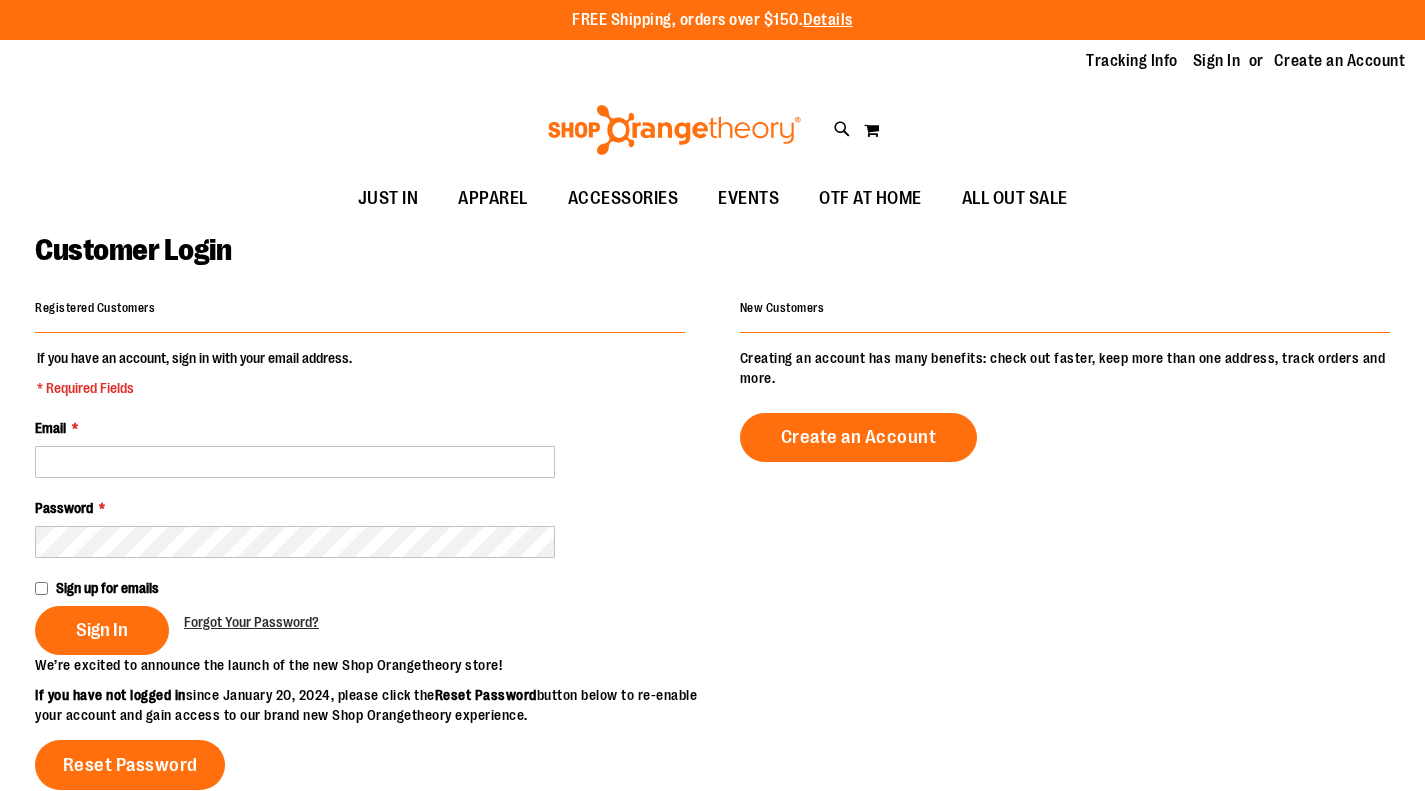 scroll, scrollTop: 0, scrollLeft: 0, axis: both 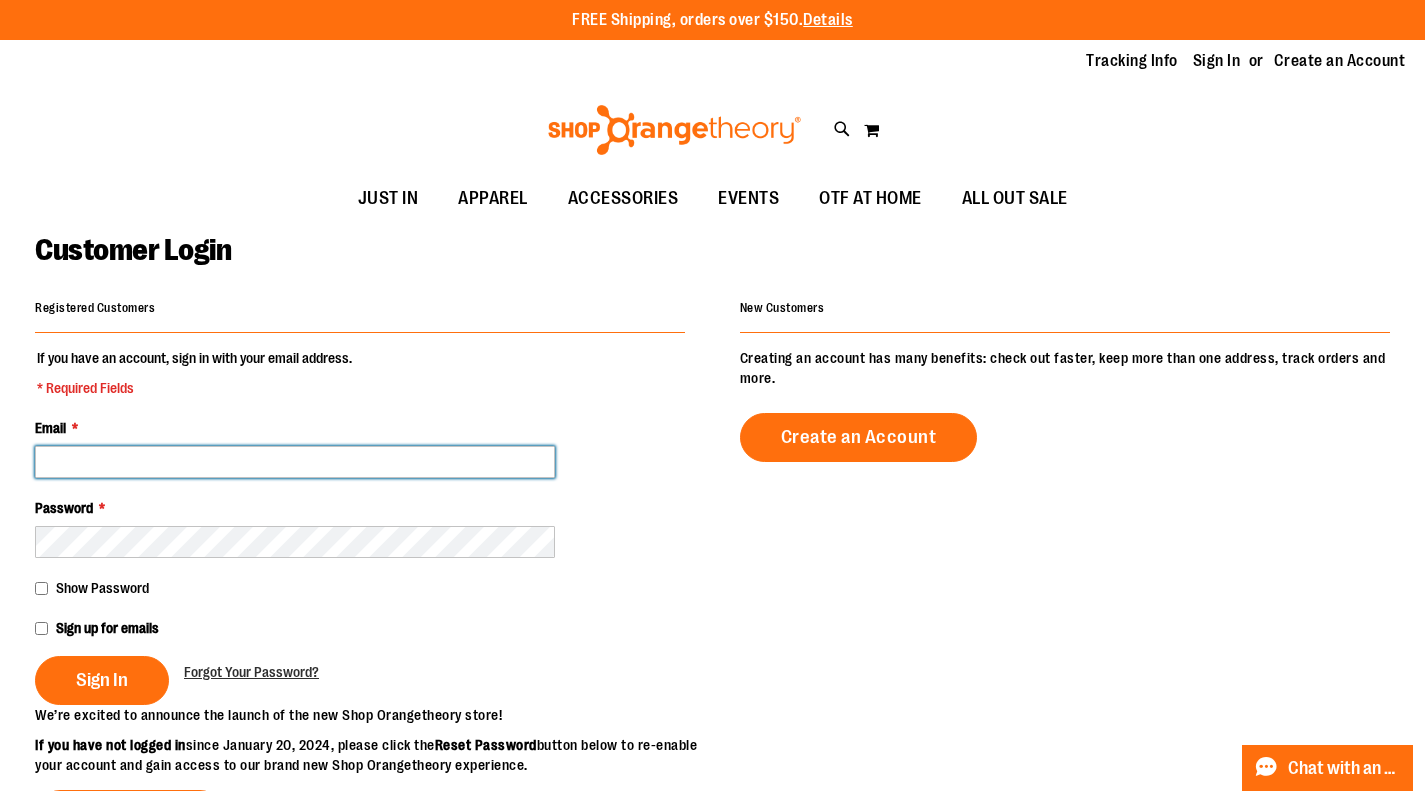 type on "**********" 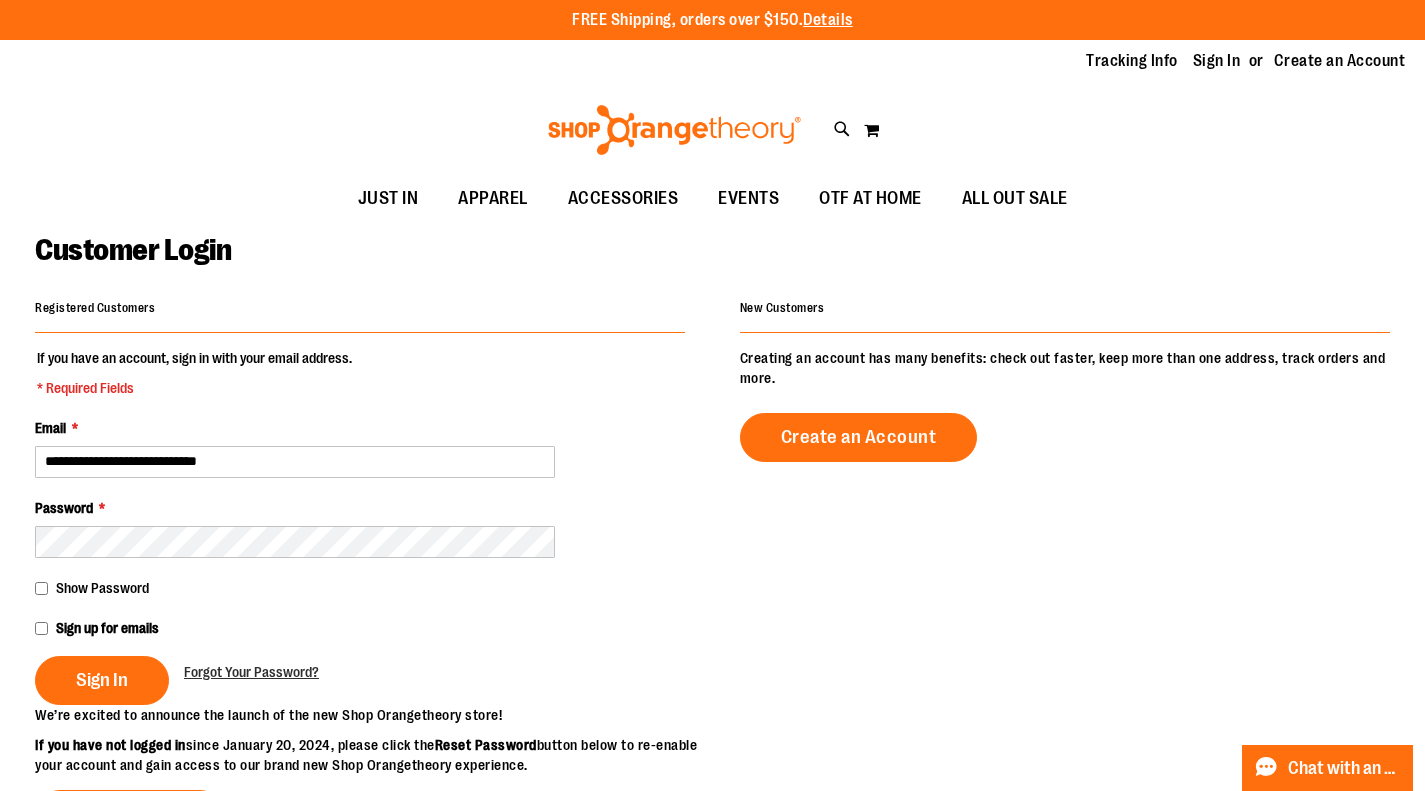type on "**********" 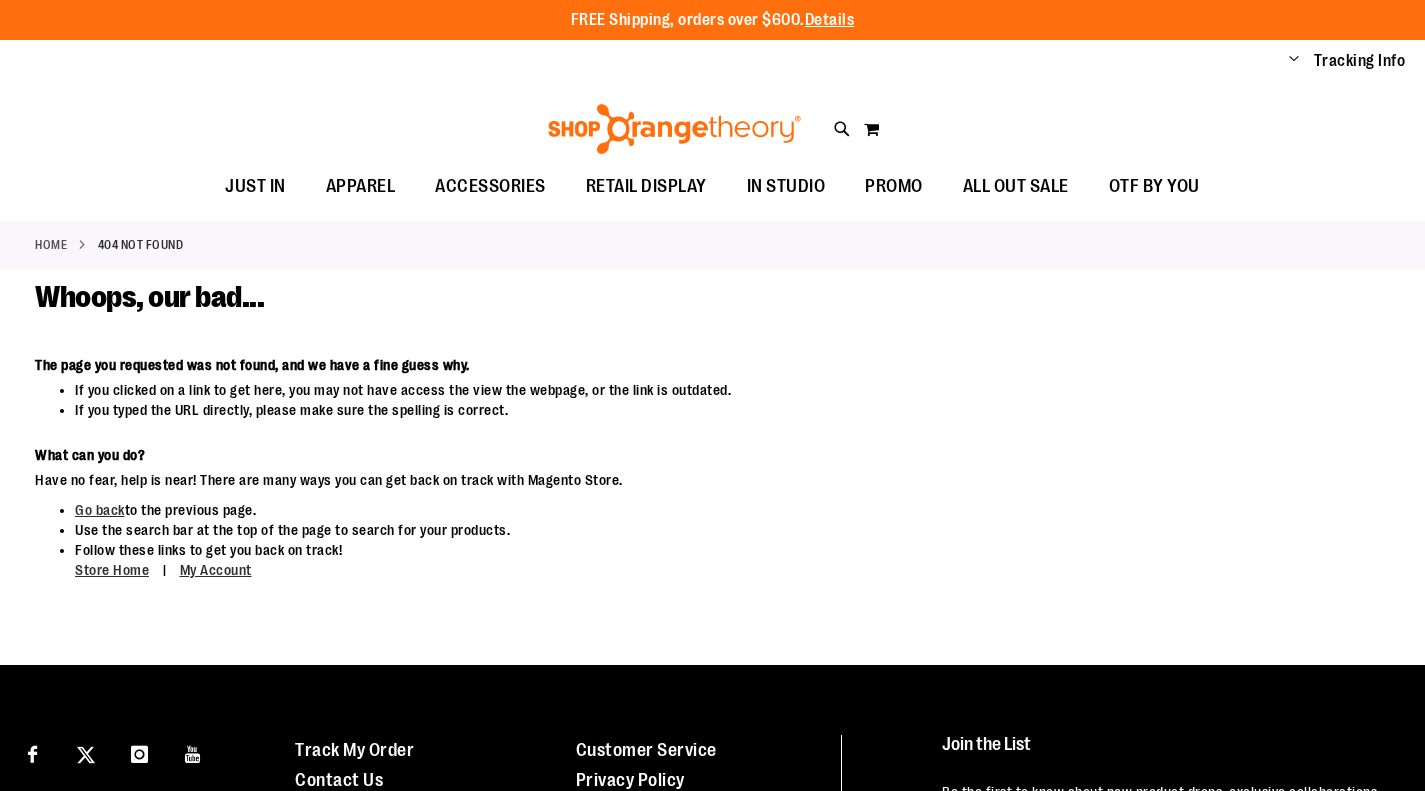 scroll, scrollTop: 0, scrollLeft: 0, axis: both 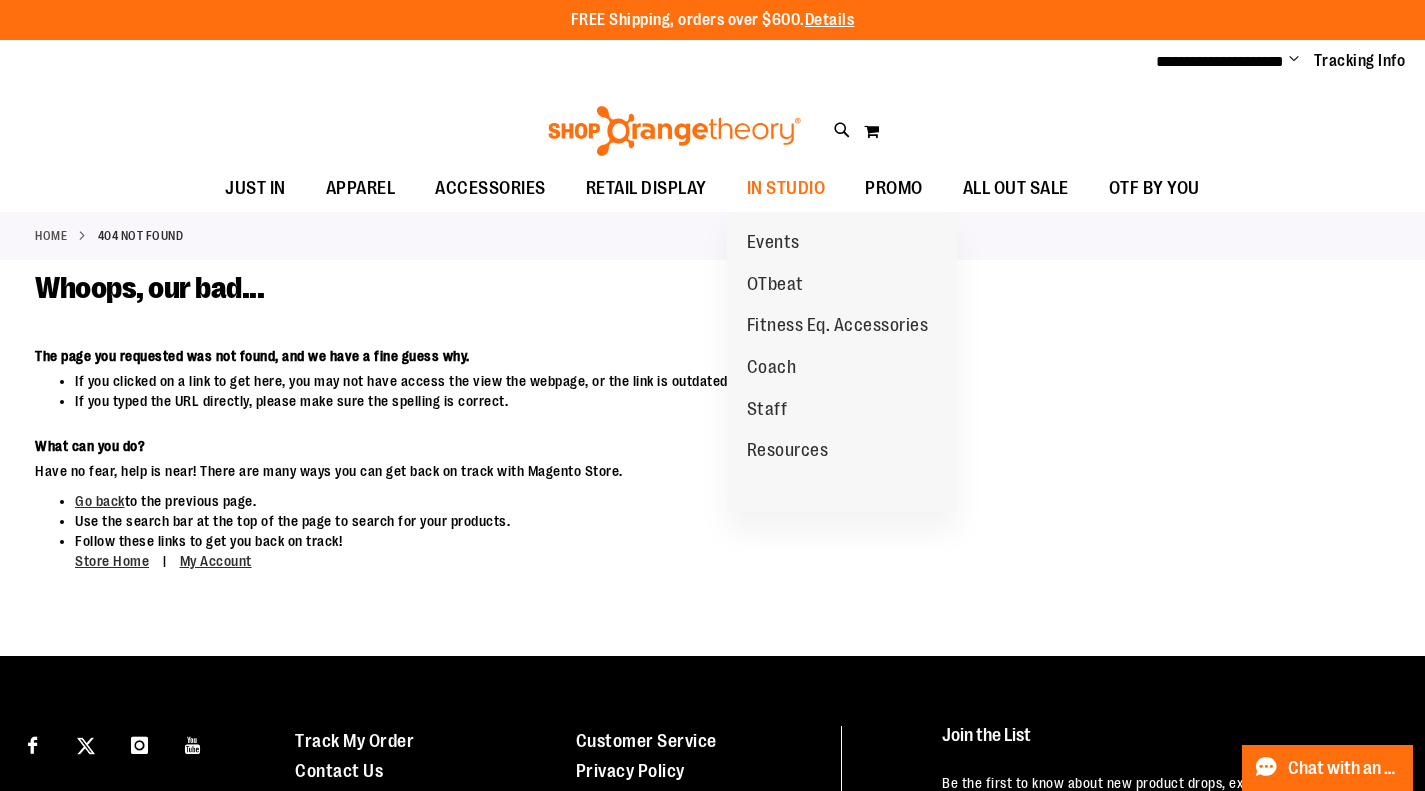type on "**********" 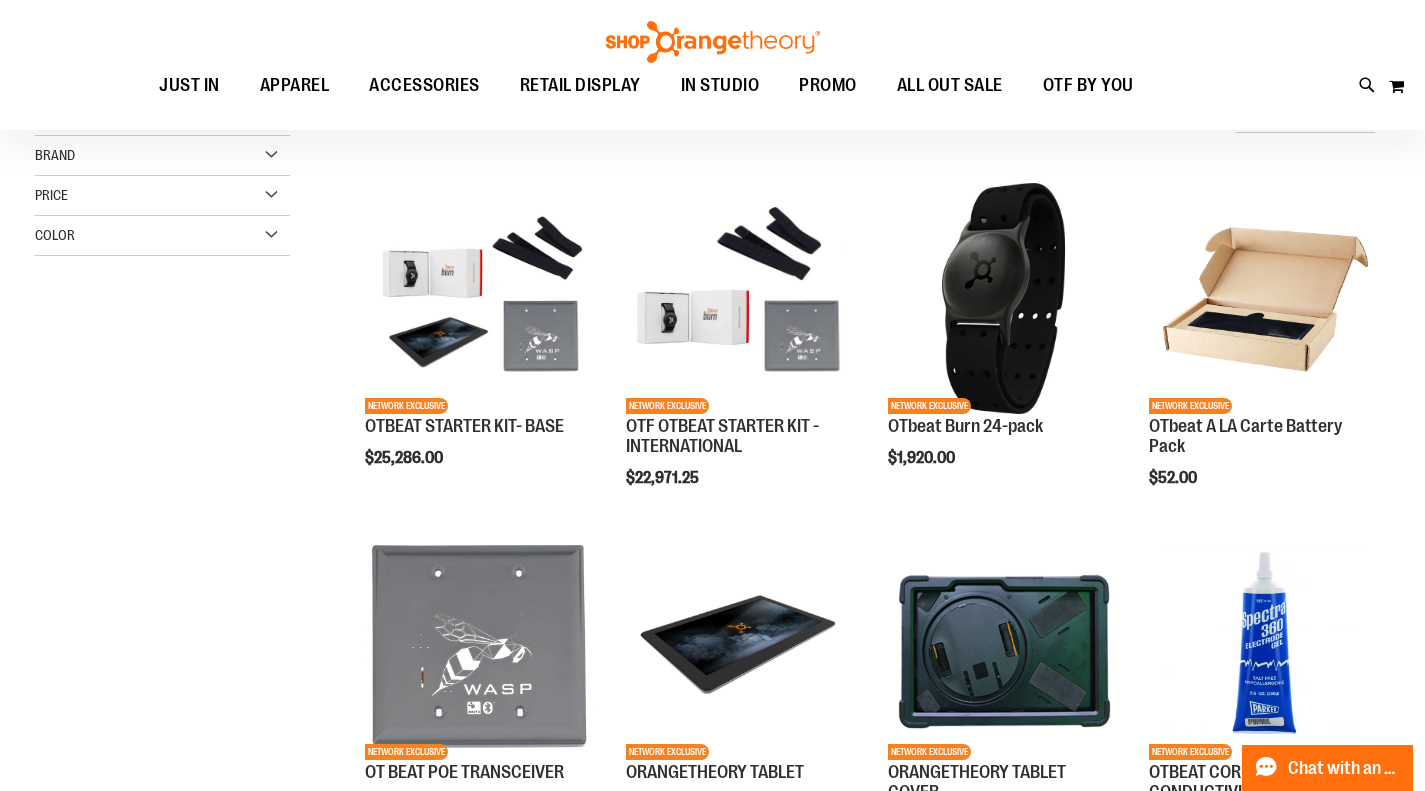 scroll, scrollTop: 240, scrollLeft: 0, axis: vertical 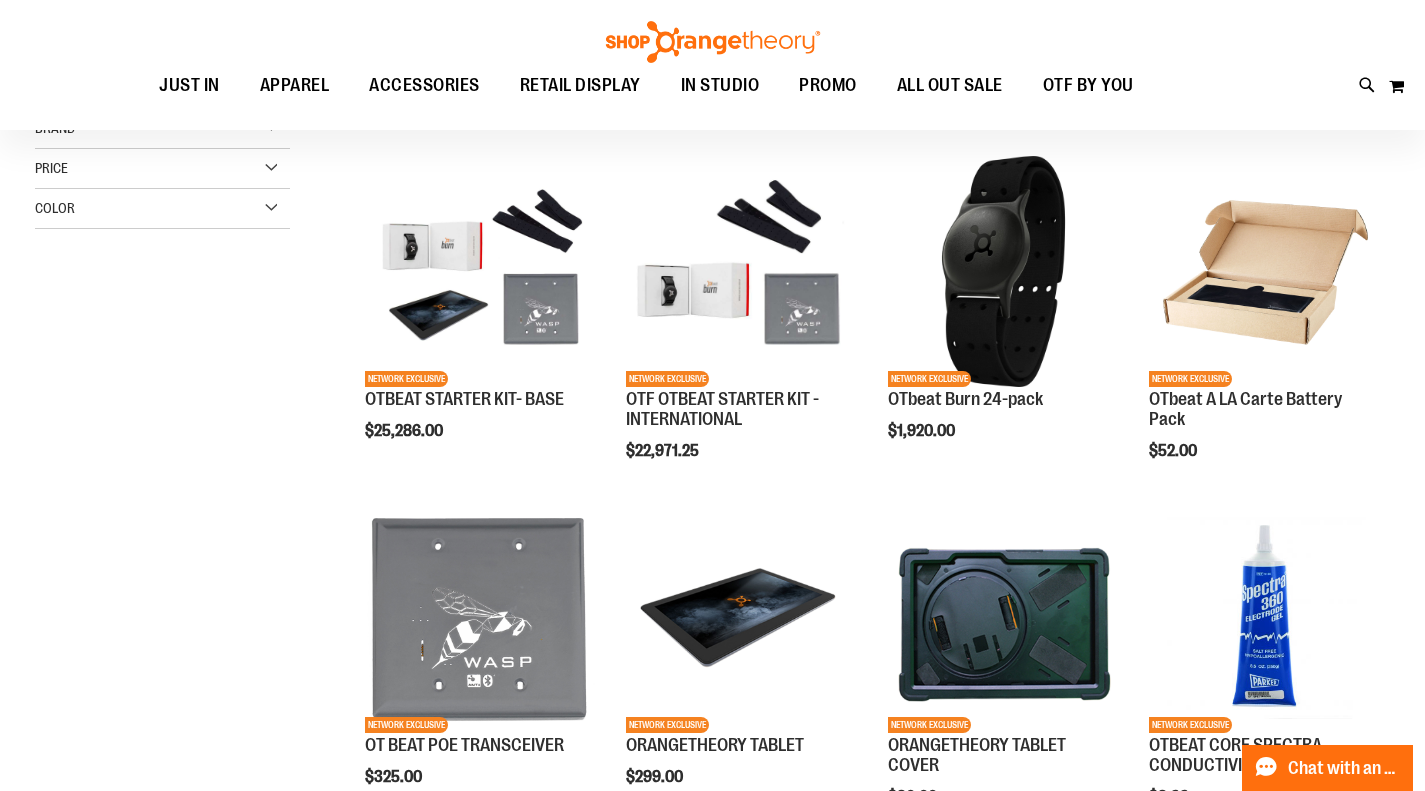 type on "**********" 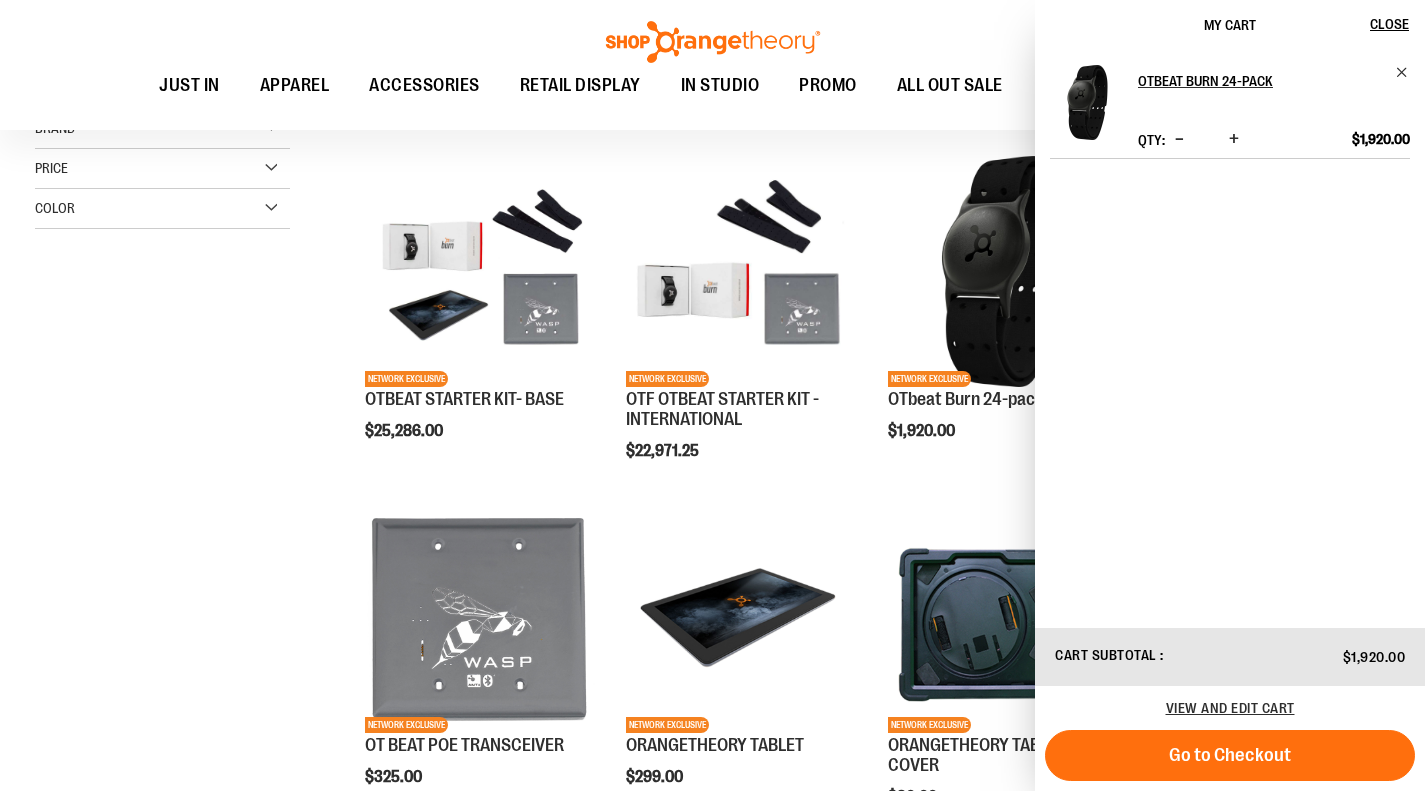 click on "Go to Checkout" at bounding box center [1230, 755] 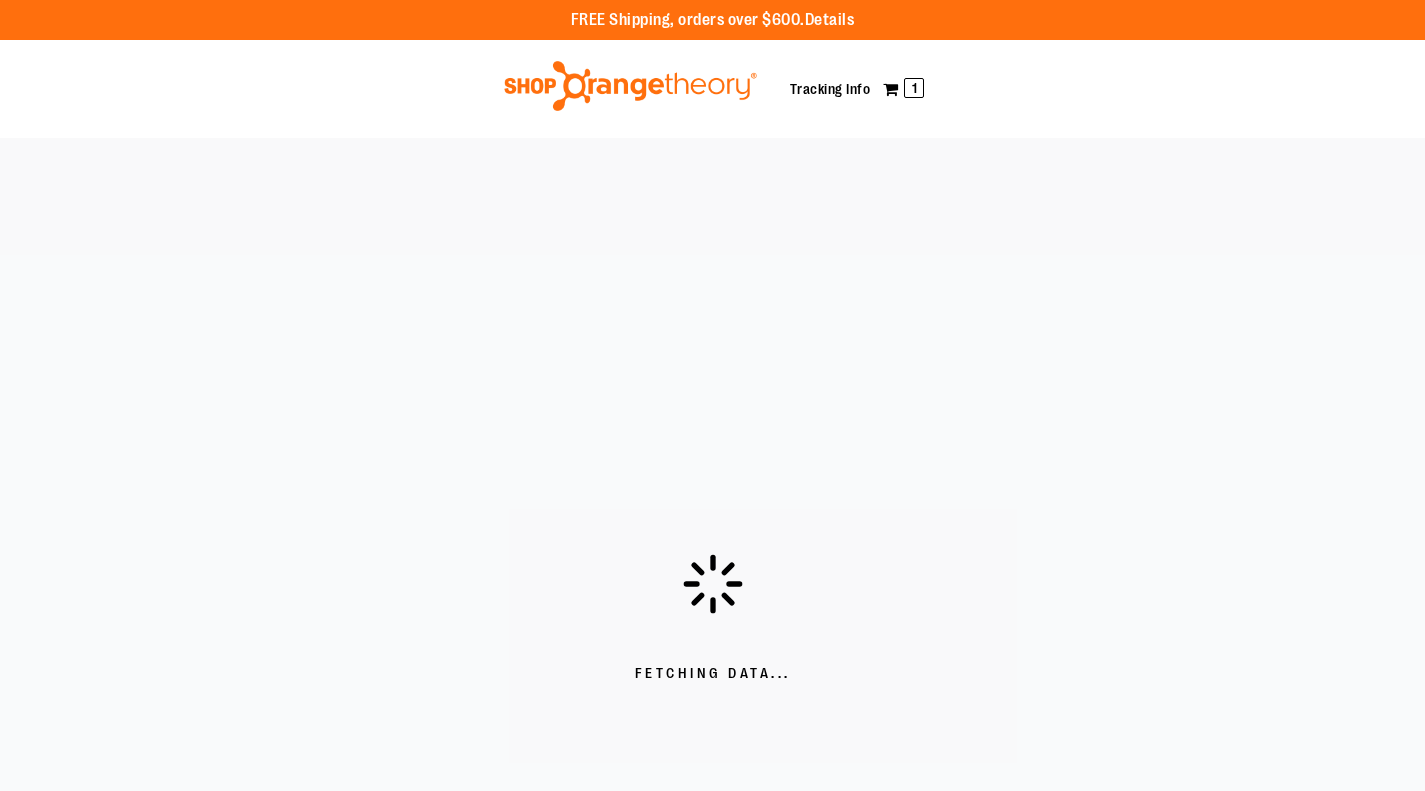 scroll, scrollTop: 0, scrollLeft: 0, axis: both 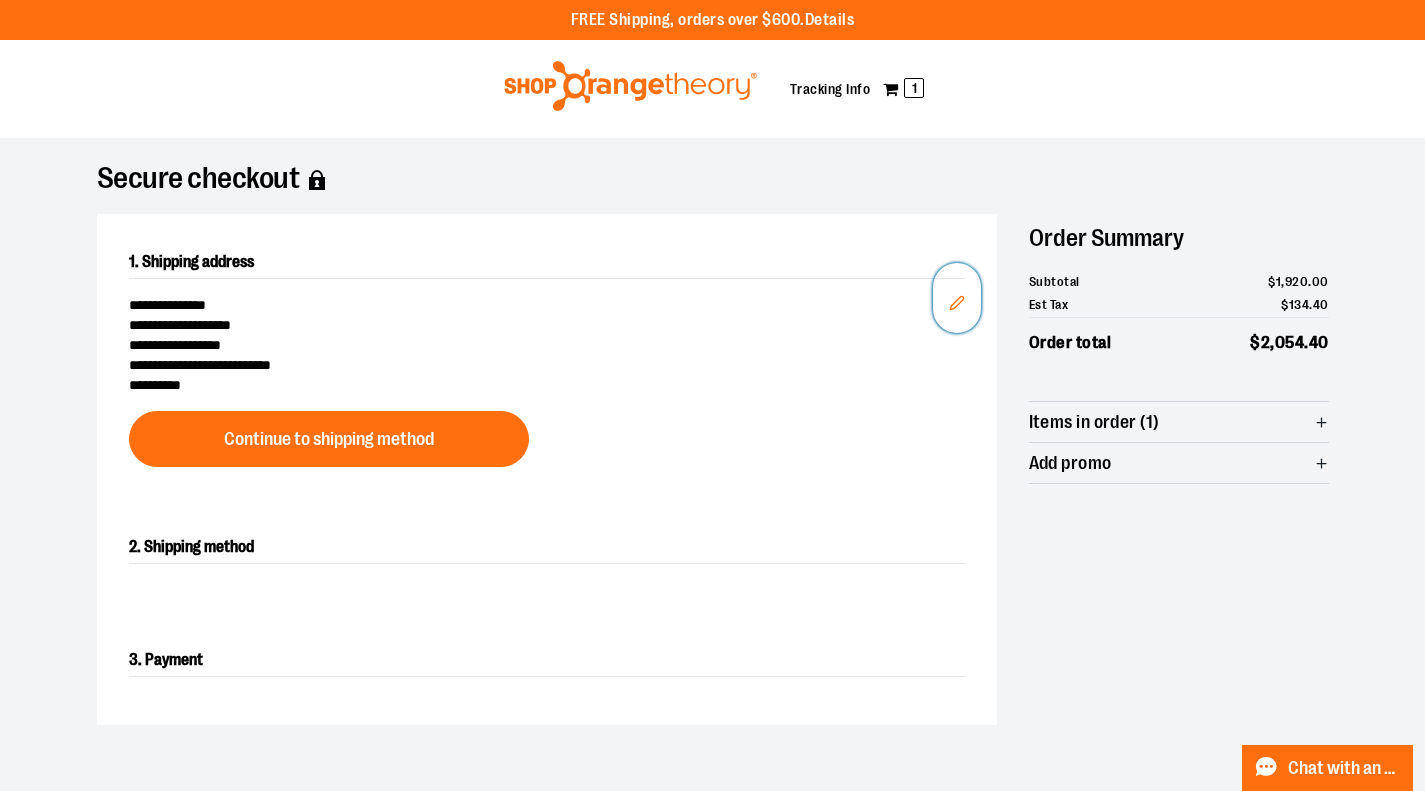 click 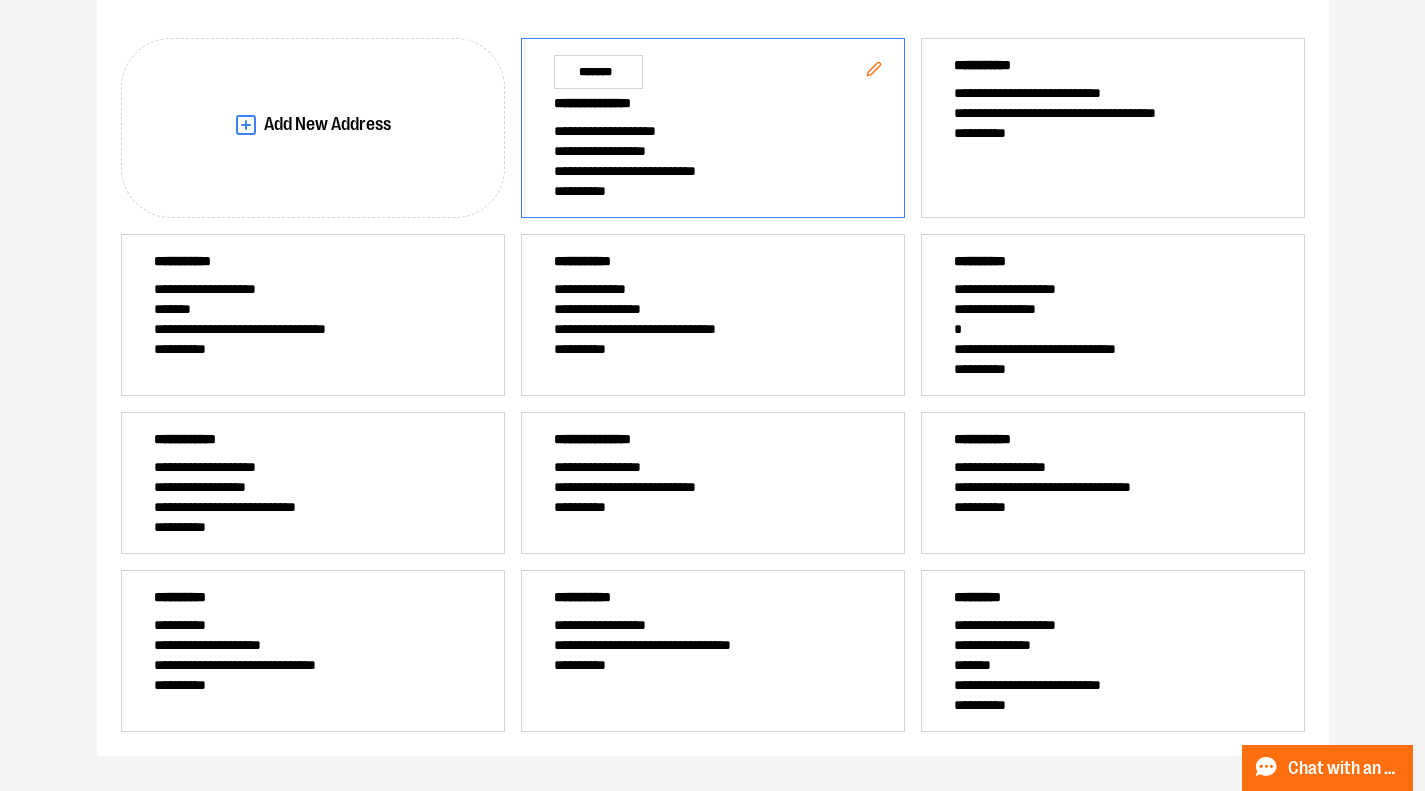 scroll, scrollTop: 305, scrollLeft: 0, axis: vertical 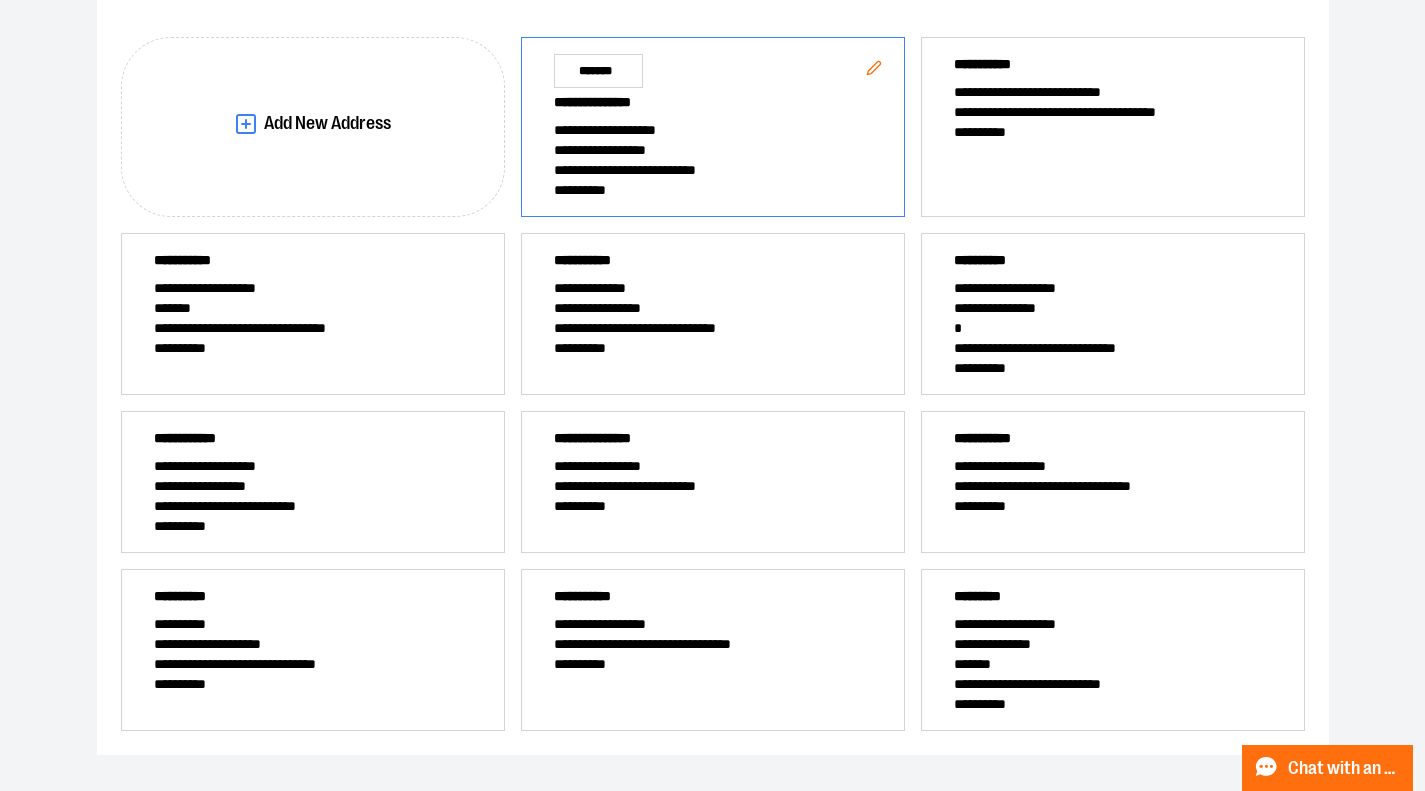 click on "**********" at bounding box center [313, 644] 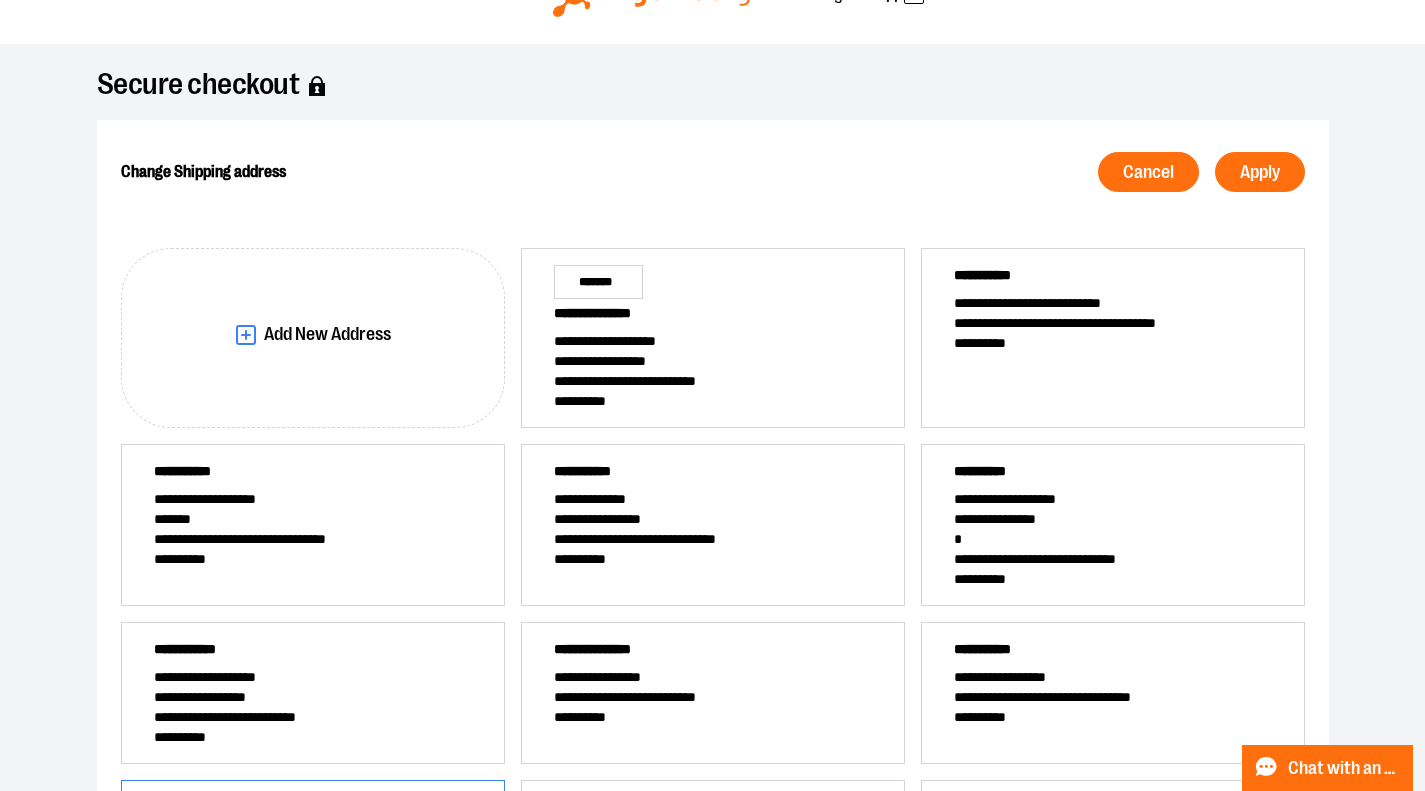 scroll, scrollTop: 0, scrollLeft: 0, axis: both 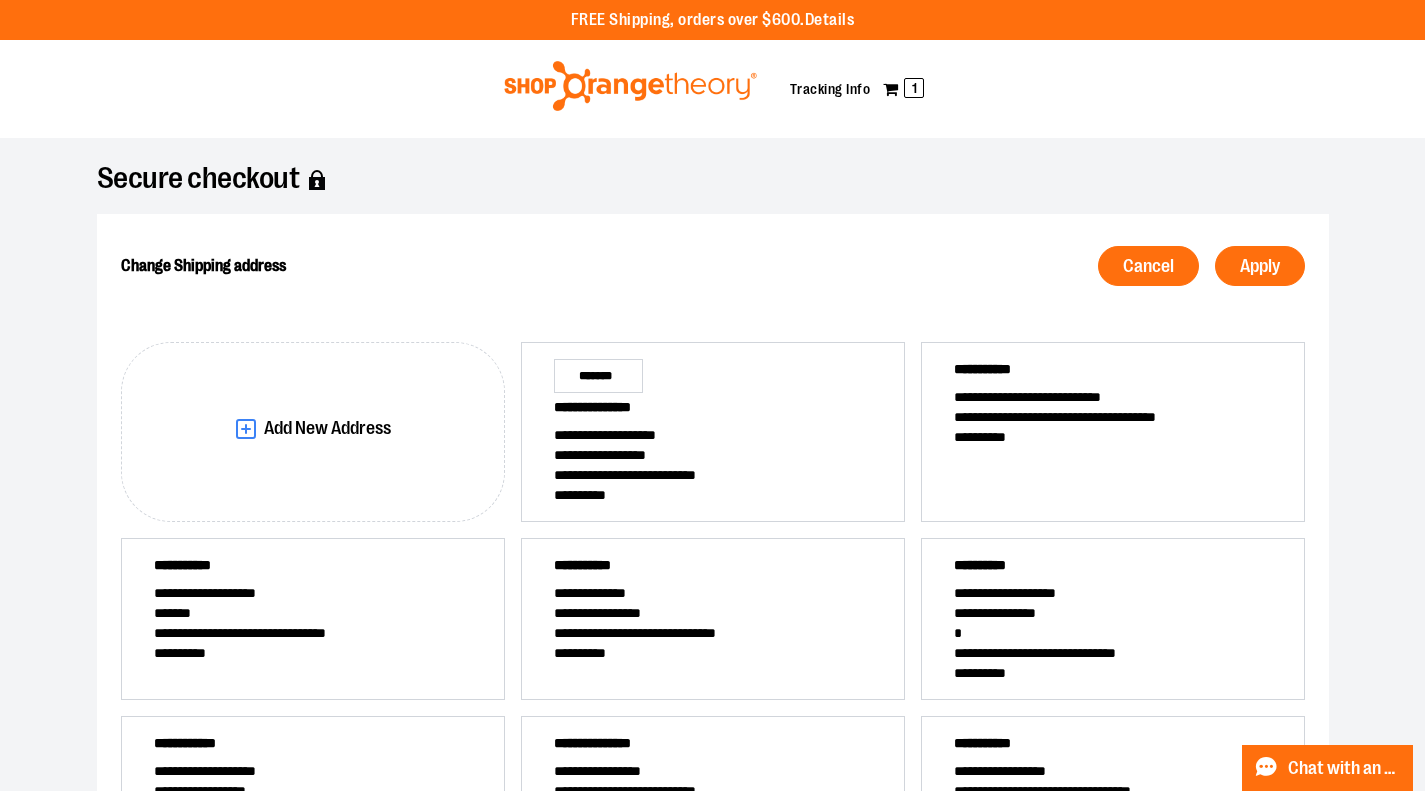 click on "Apply" at bounding box center [1260, 266] 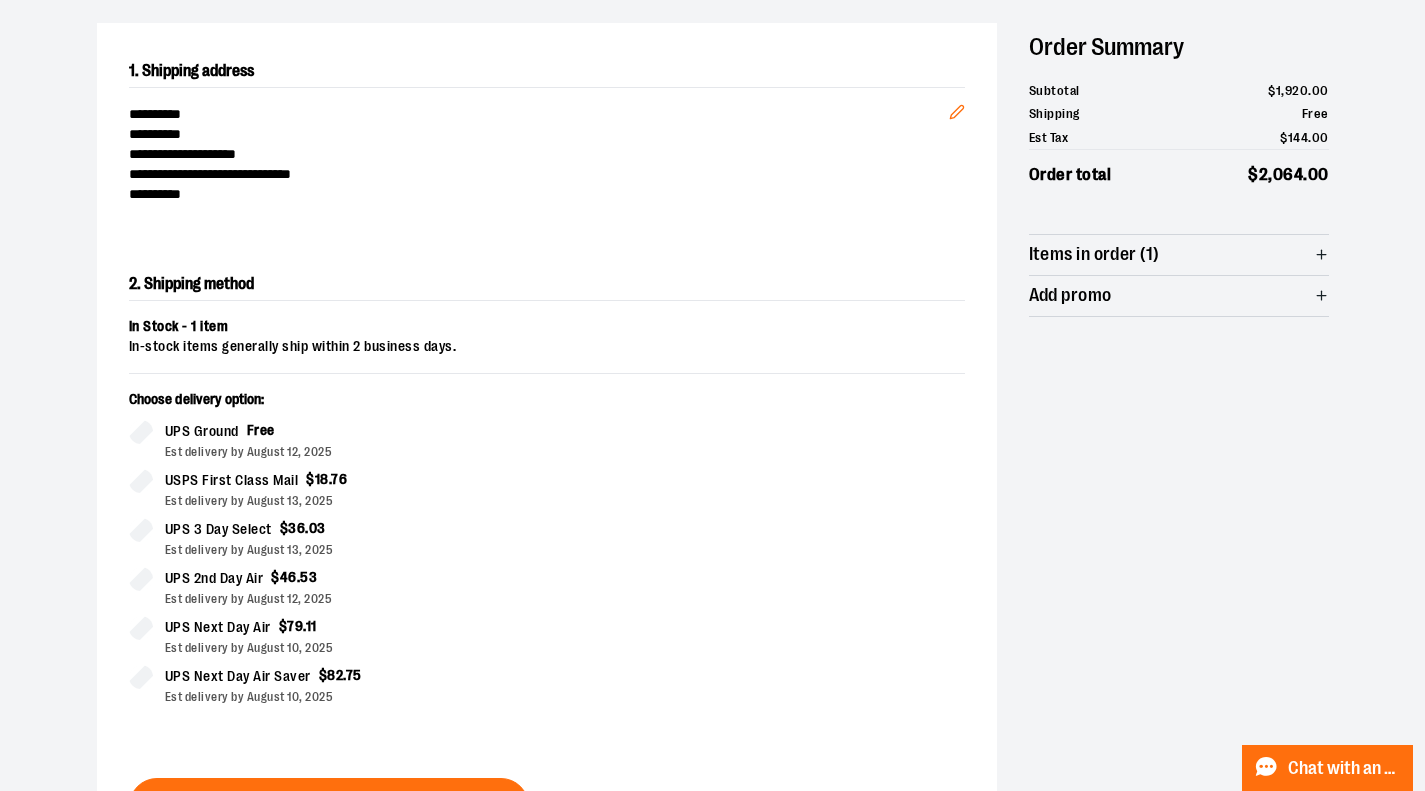 scroll, scrollTop: 341, scrollLeft: 0, axis: vertical 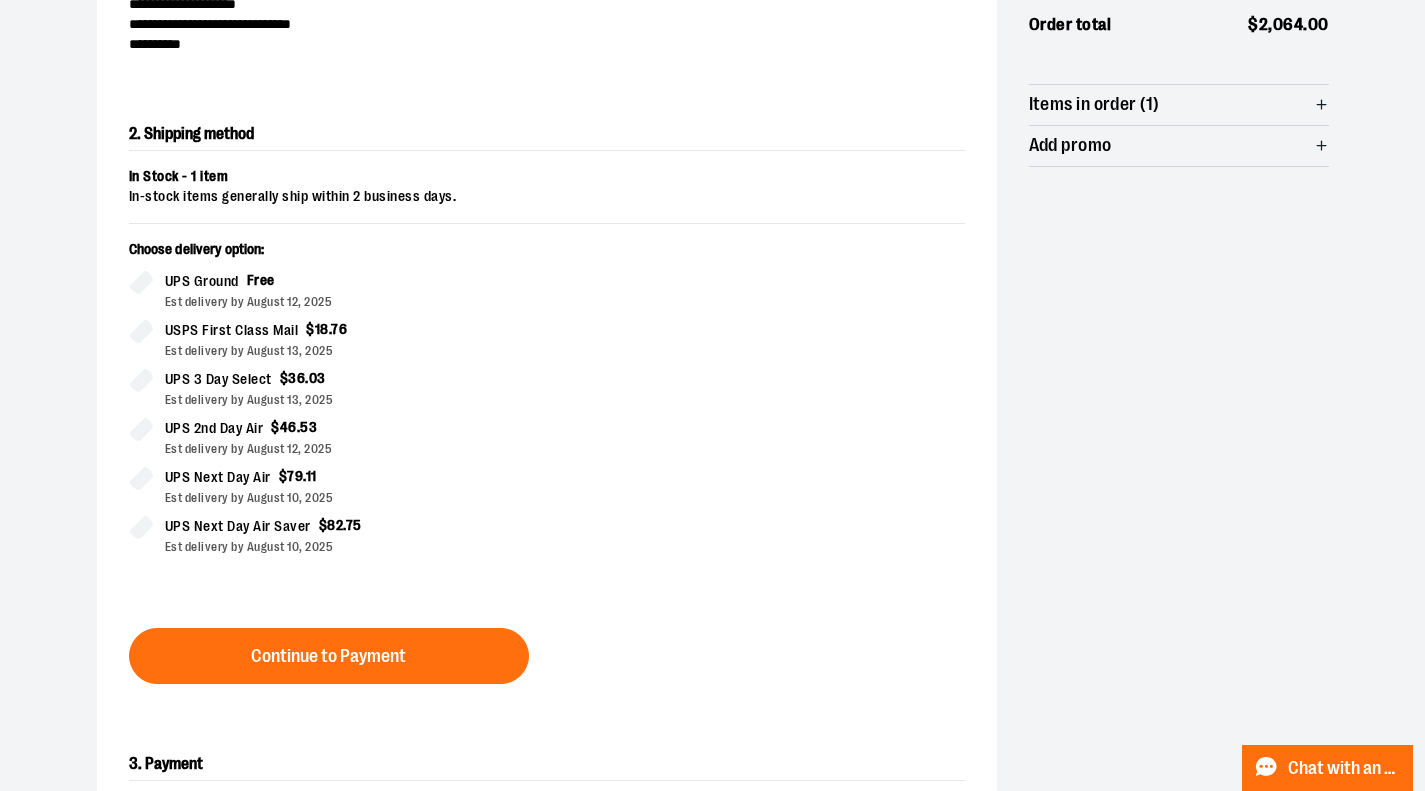 click on "Continue to Payment" at bounding box center (328, 656) 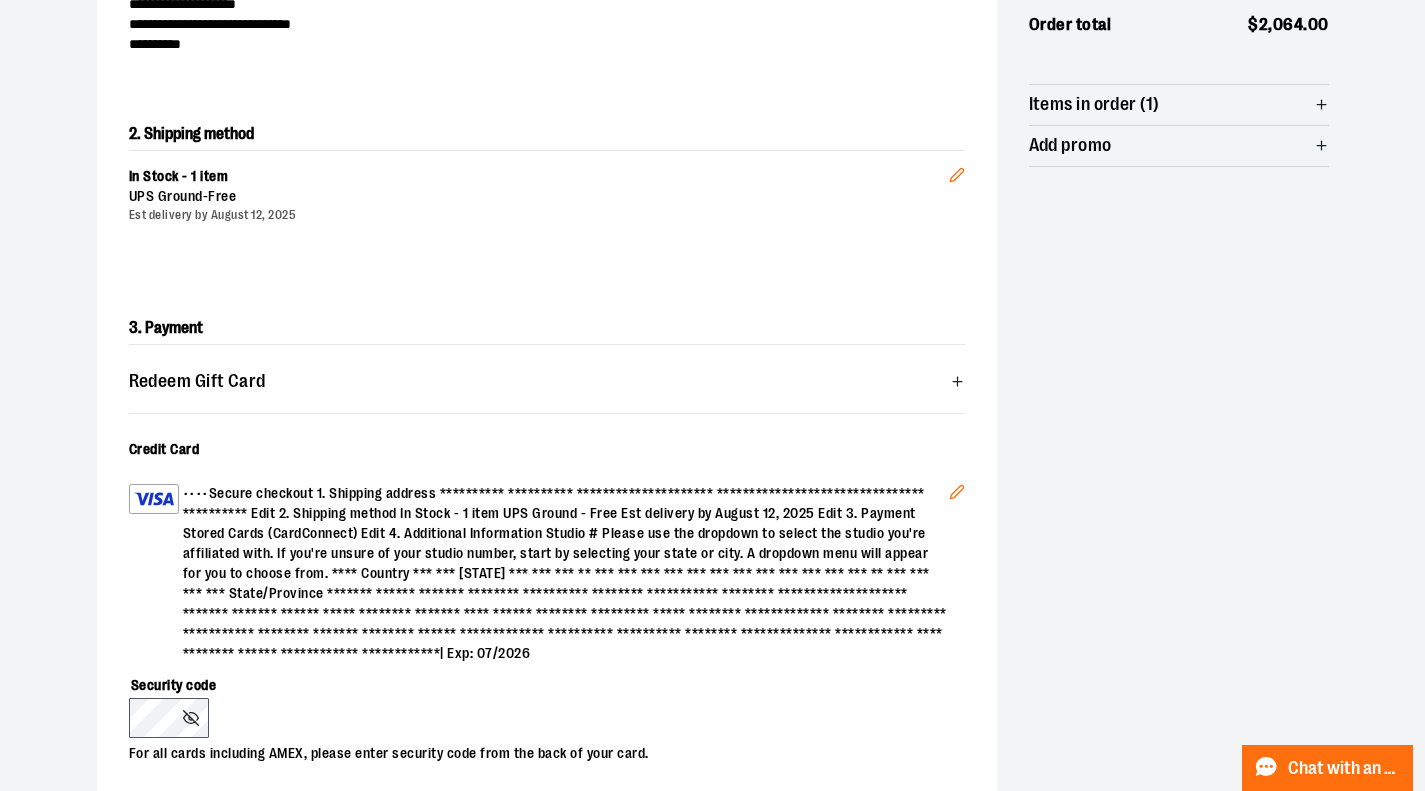 click 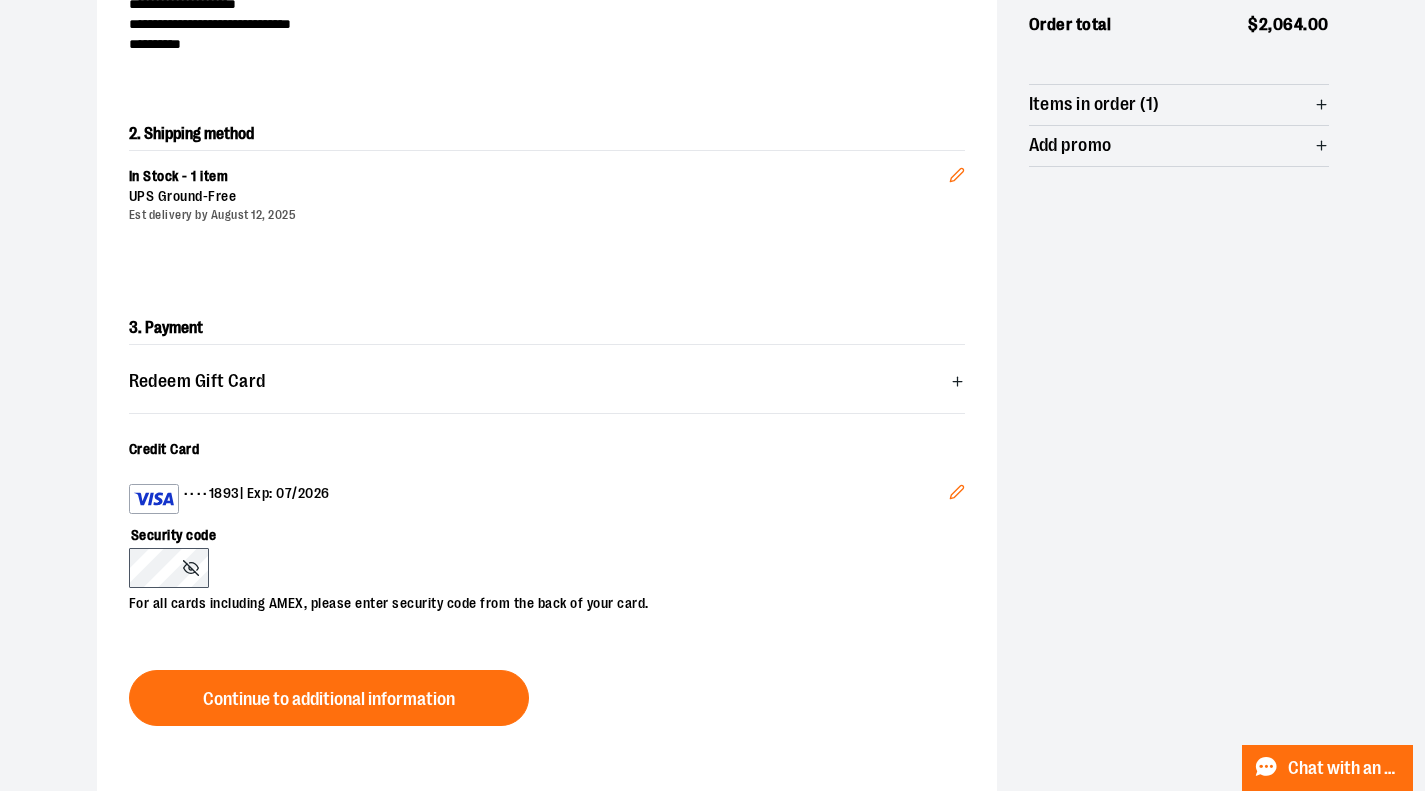 click on "Continue to additional information" at bounding box center (329, 699) 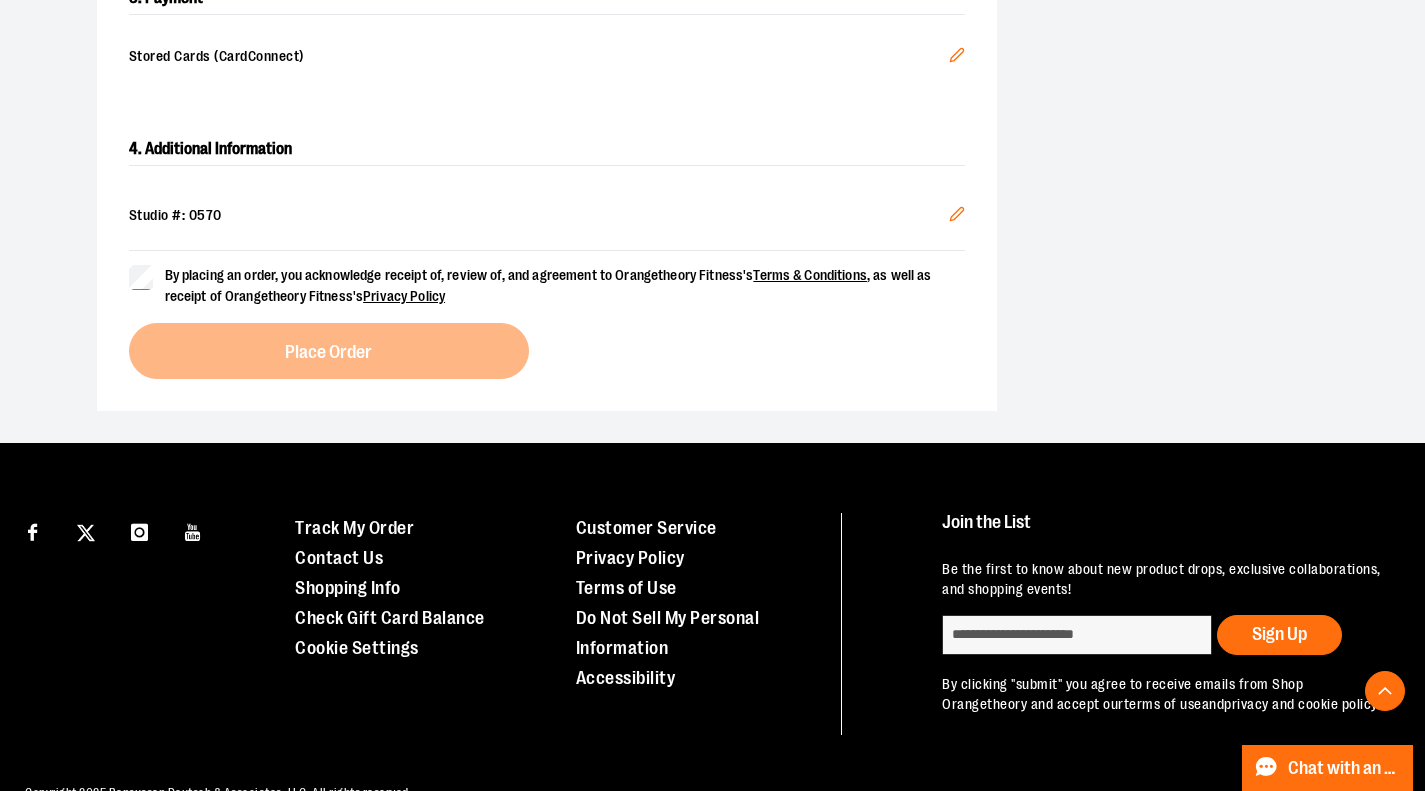 scroll, scrollTop: 715, scrollLeft: 0, axis: vertical 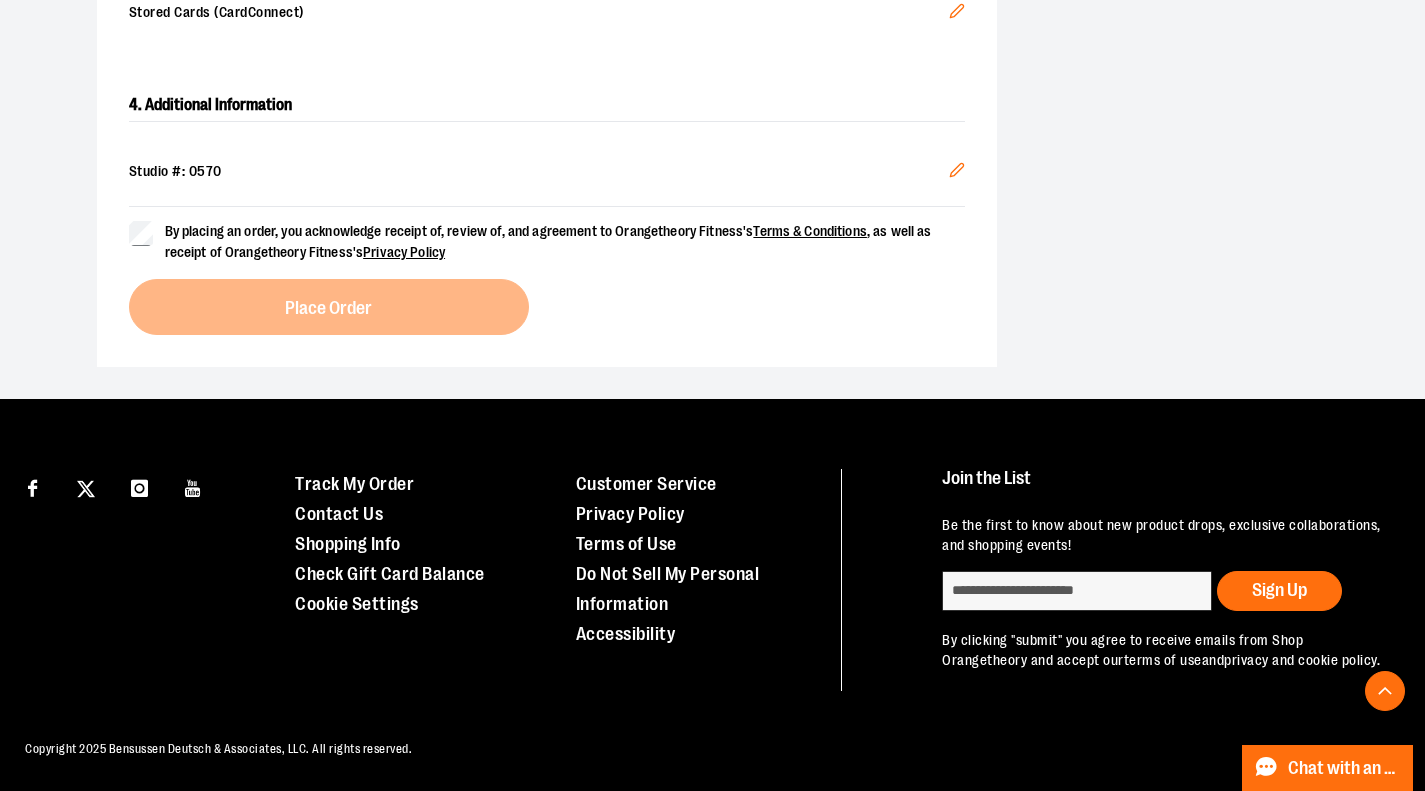 click 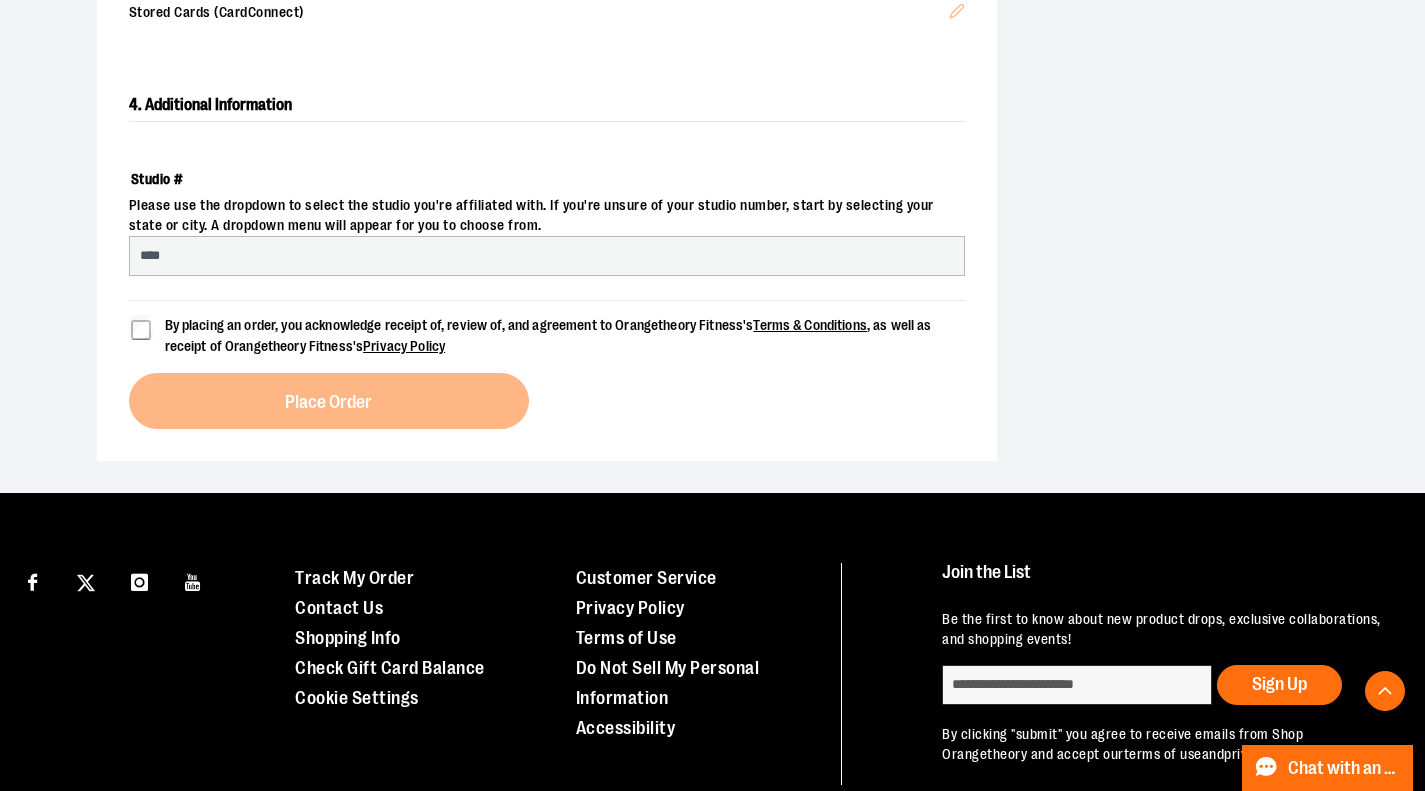 select on "***" 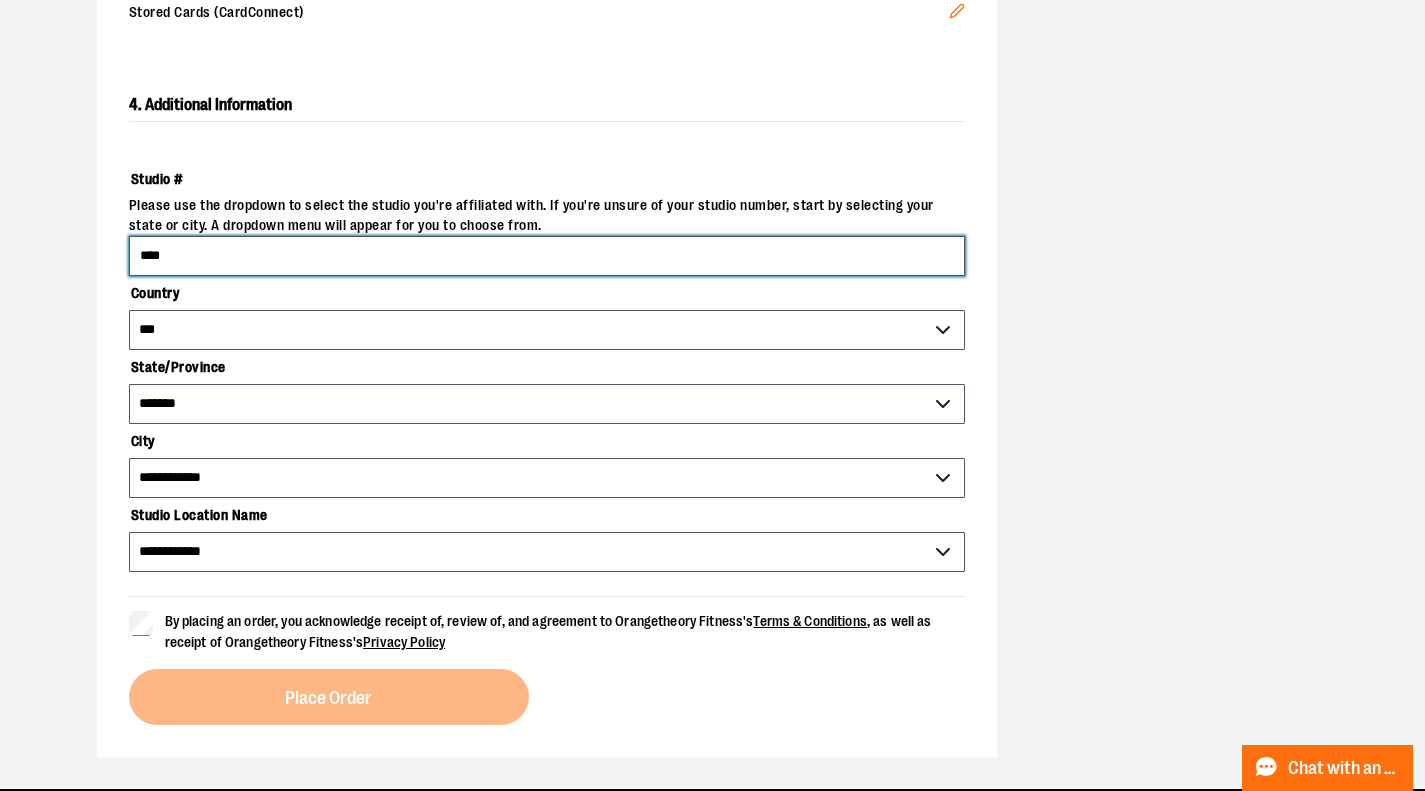 drag, startPoint x: 216, startPoint y: 251, endPoint x: 0, endPoint y: 252, distance: 216.00232 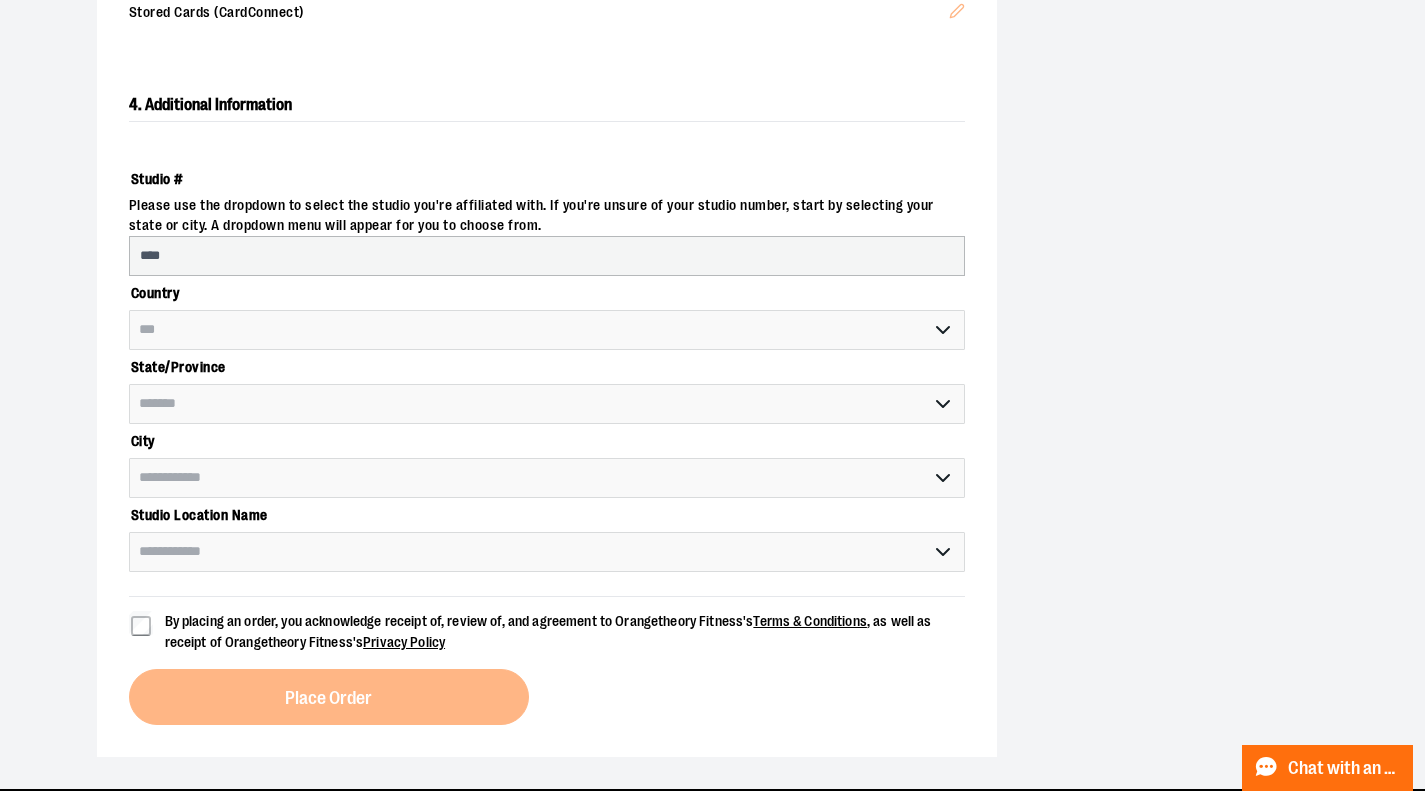click on "**********" at bounding box center [547, 407] 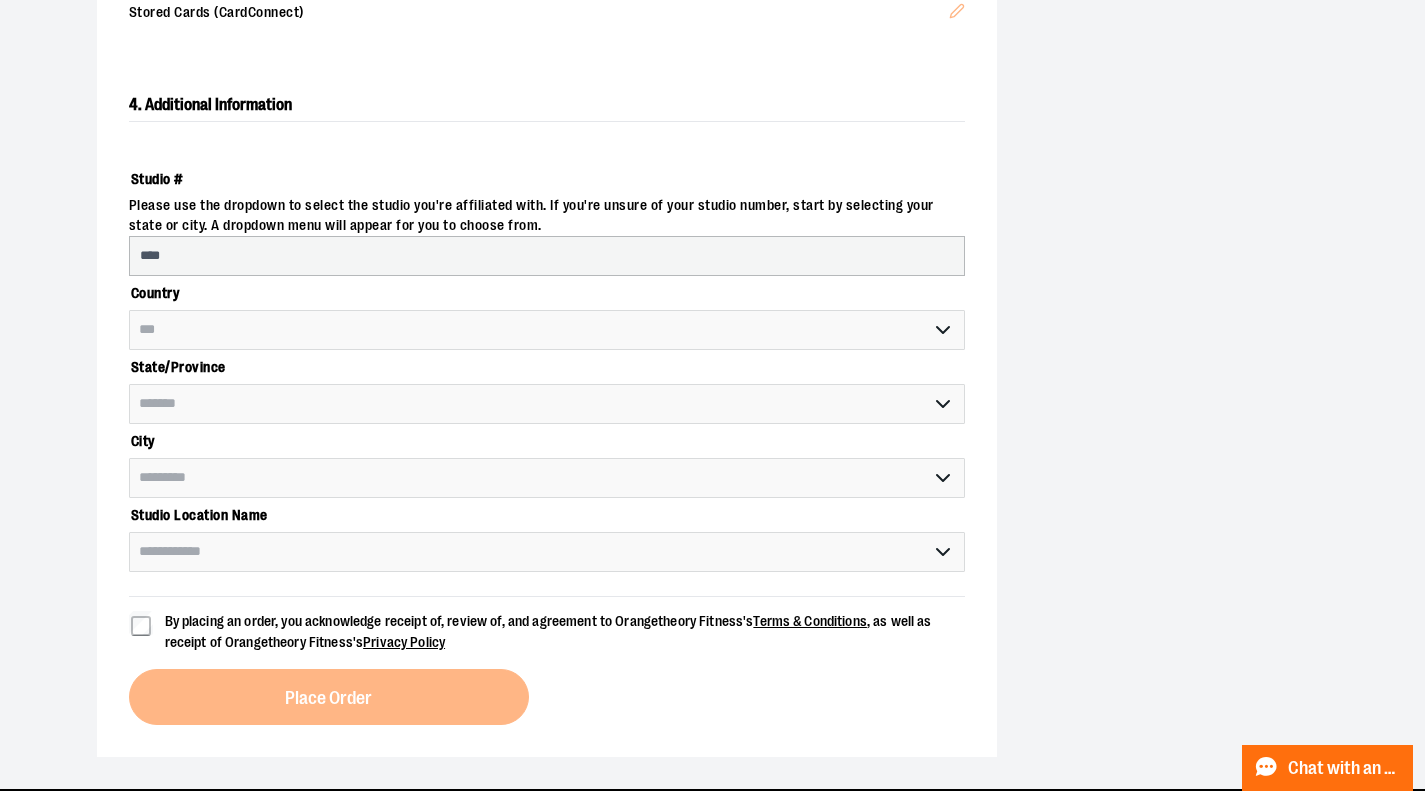 select on "****" 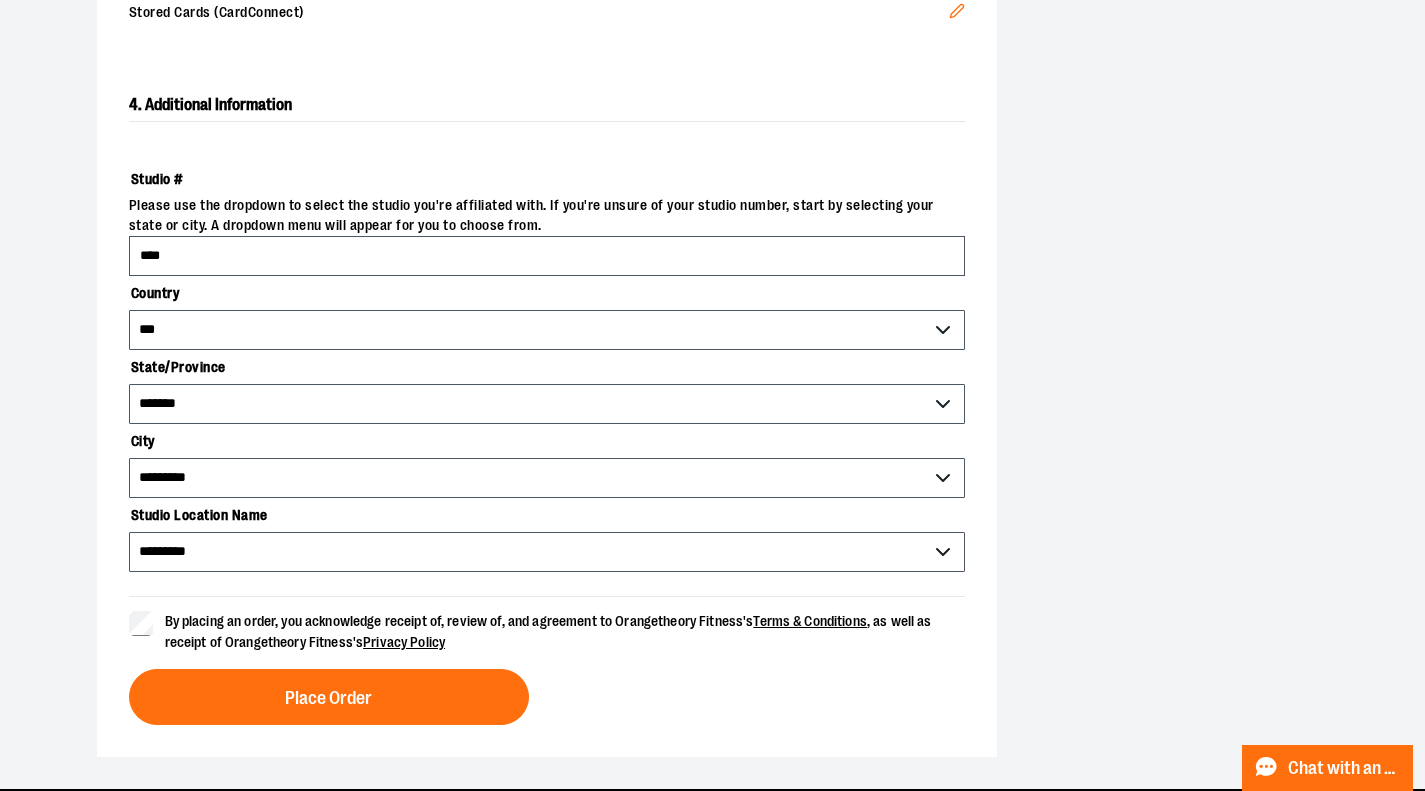 click on "Place Order" at bounding box center [329, 697] 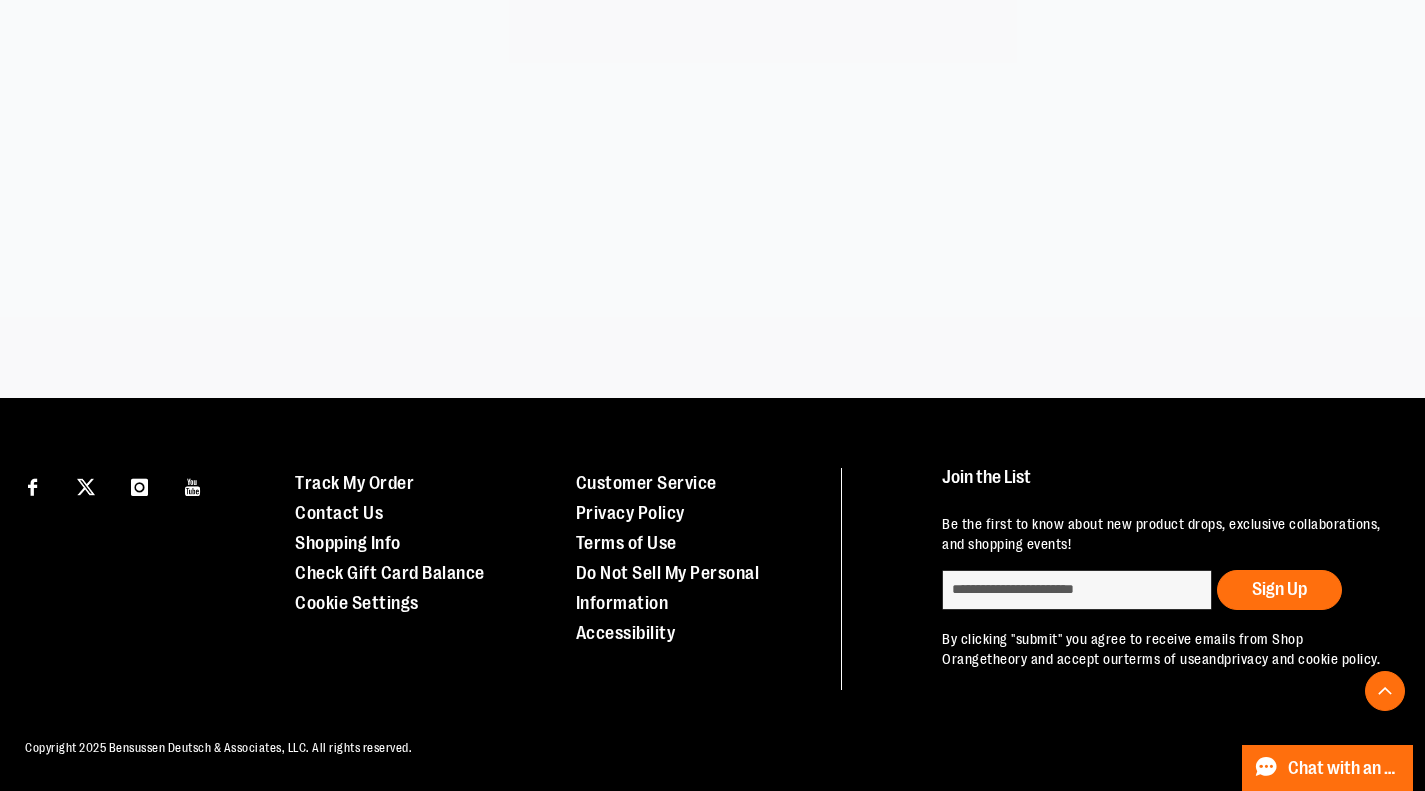 scroll, scrollTop: 699, scrollLeft: 0, axis: vertical 